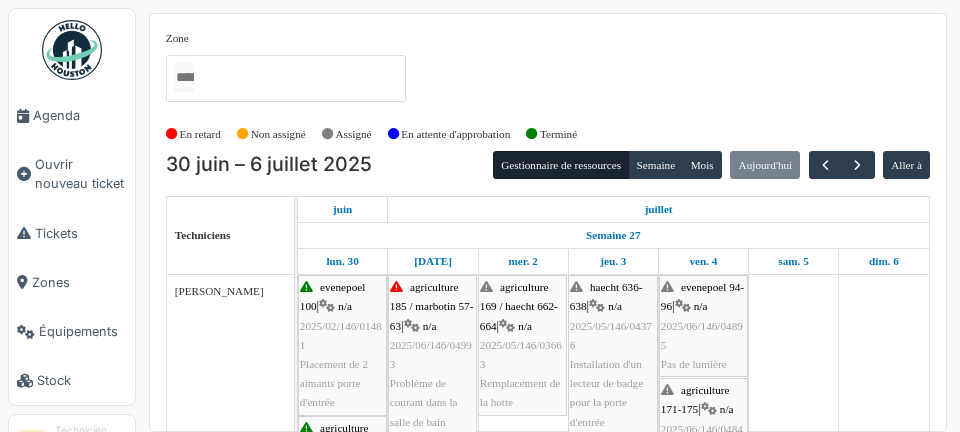 scroll, scrollTop: 0, scrollLeft: 0, axis: both 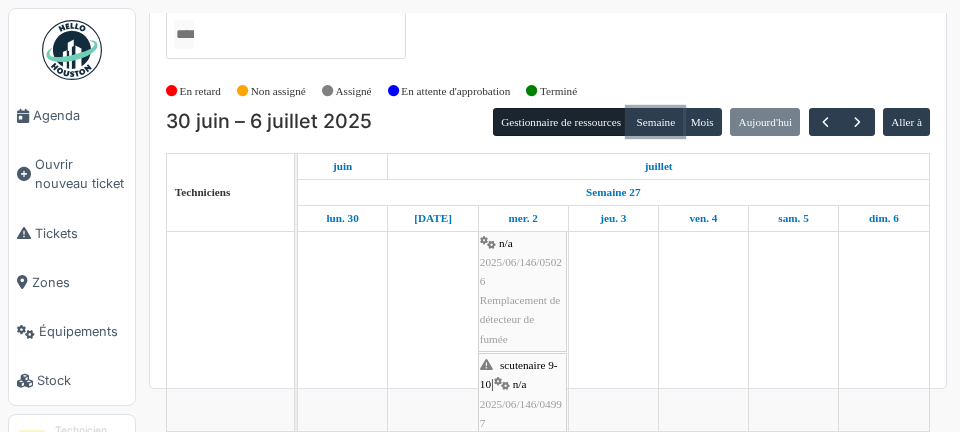 click on "Semaine" at bounding box center (655, 122) 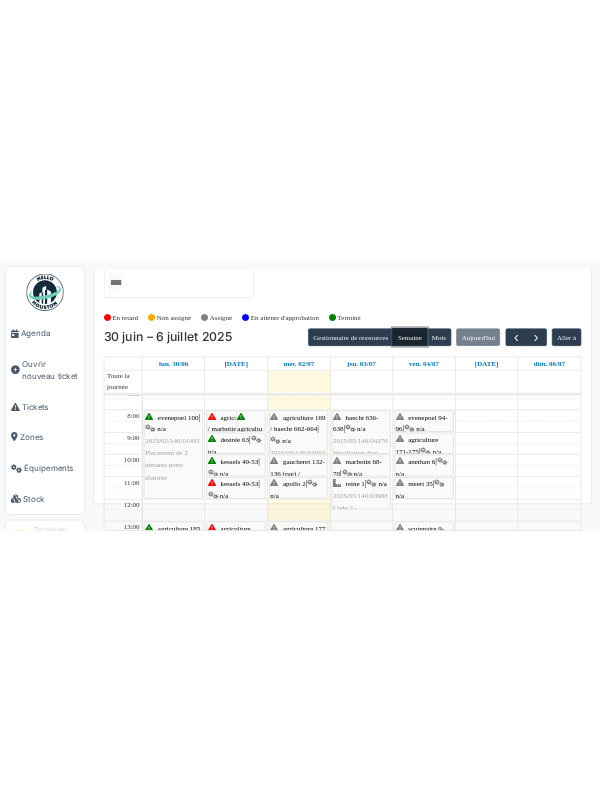scroll, scrollTop: 0, scrollLeft: 0, axis: both 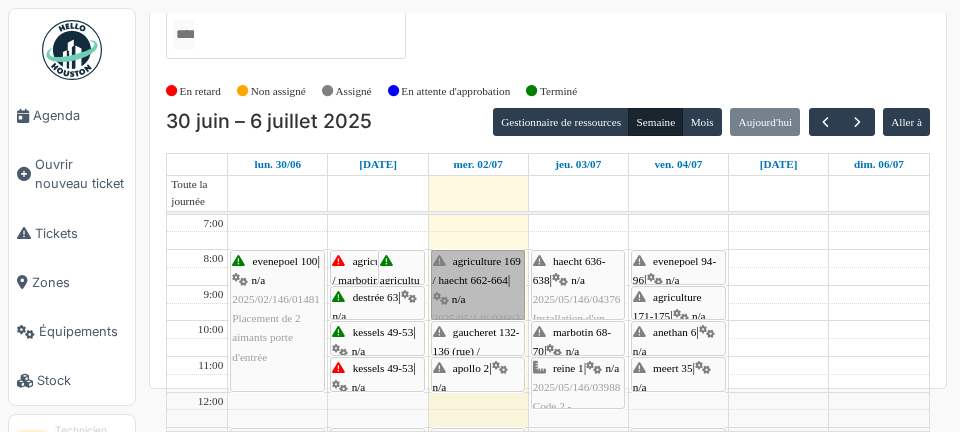 click on "agriculture 169 / haecht 662-664
|     n/a
2025/05/146/03663
Remplacement de la hotte" at bounding box center (478, 285) 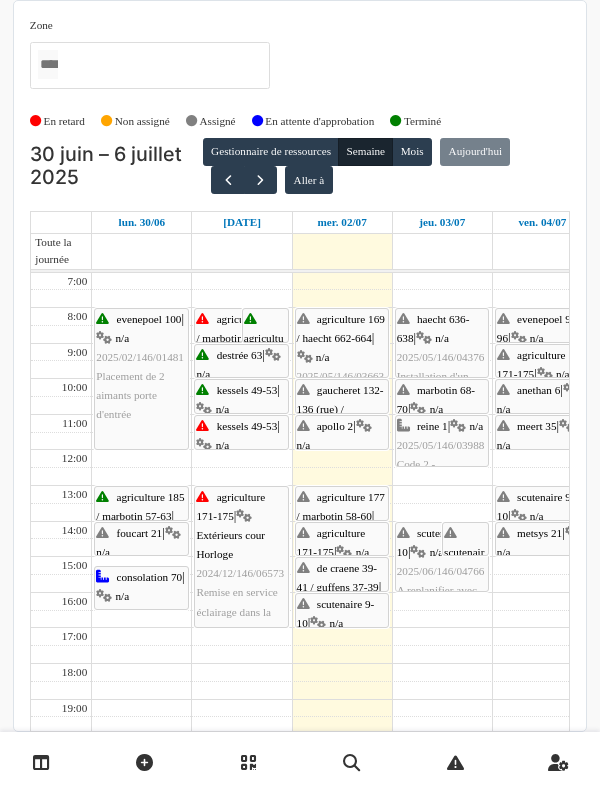 scroll, scrollTop: 72, scrollLeft: 0, axis: vertical 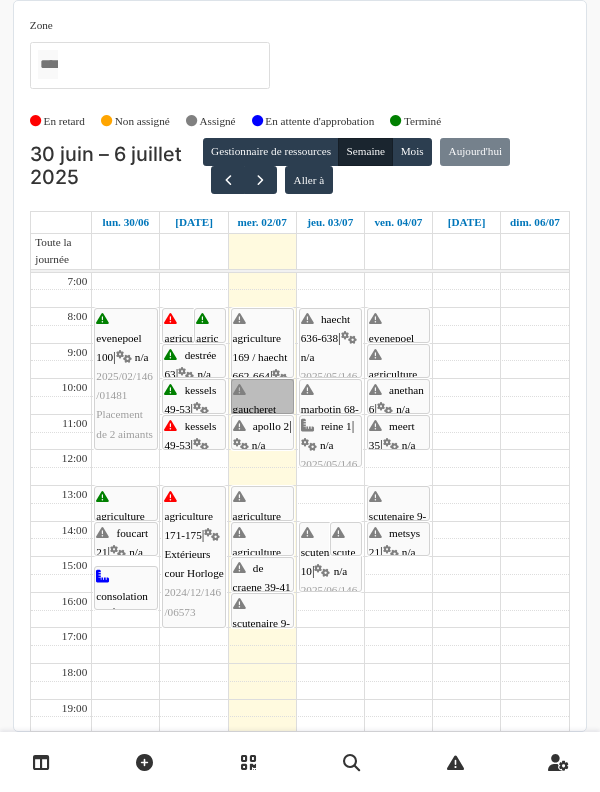 click on "gaucheret 132-136 (rue) / thomas 8-12
|     n/a
2025/07/146/05256
Vérification des prises électriques" at bounding box center (262, 396) 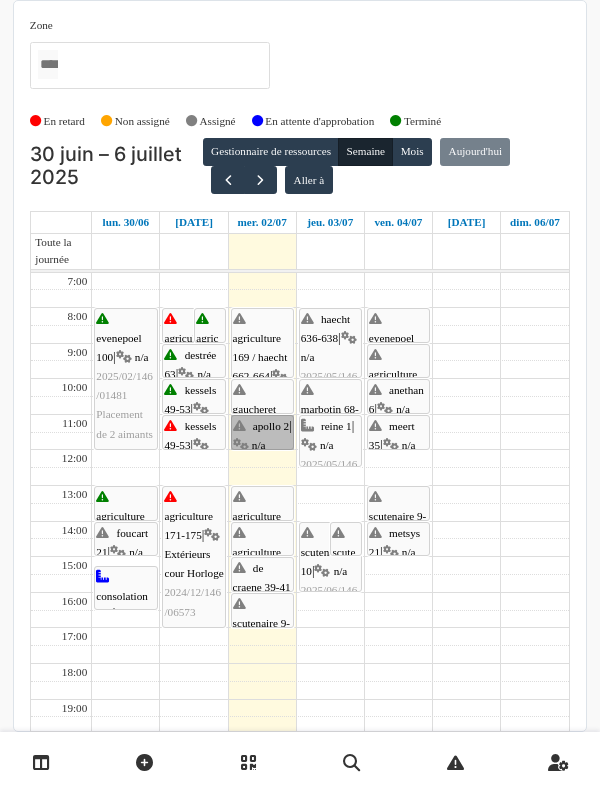 click on "apollo 2
|     n/a
2025/06/146/05044
L'interrupteur de la chambre à coucher HS" at bounding box center (262, 432) 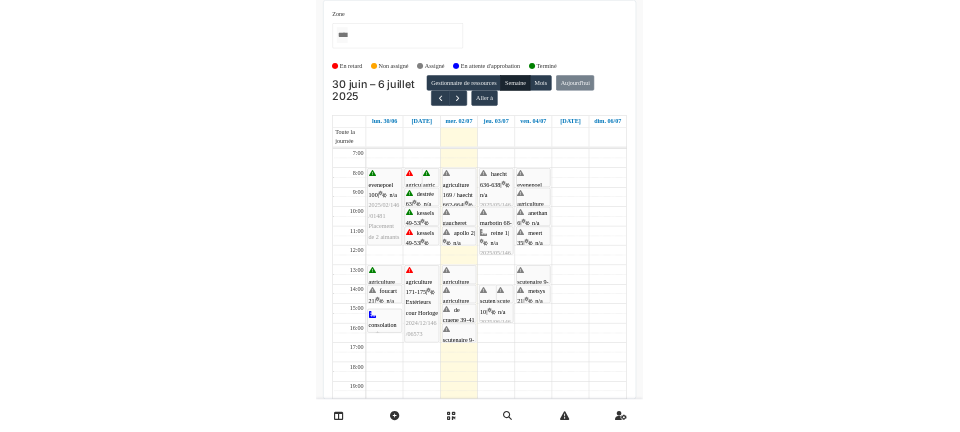 scroll, scrollTop: 73, scrollLeft: 0, axis: vertical 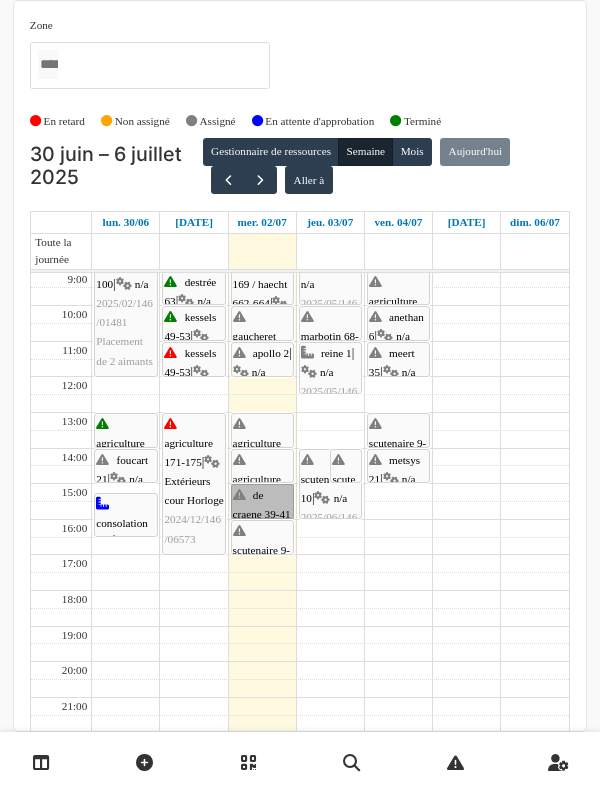 click on "de craene 39-41 / guffens 37-39
|     n/a
2025/06/146/05026
Remplacement de détecteur de fumée" at bounding box center (262, 501) 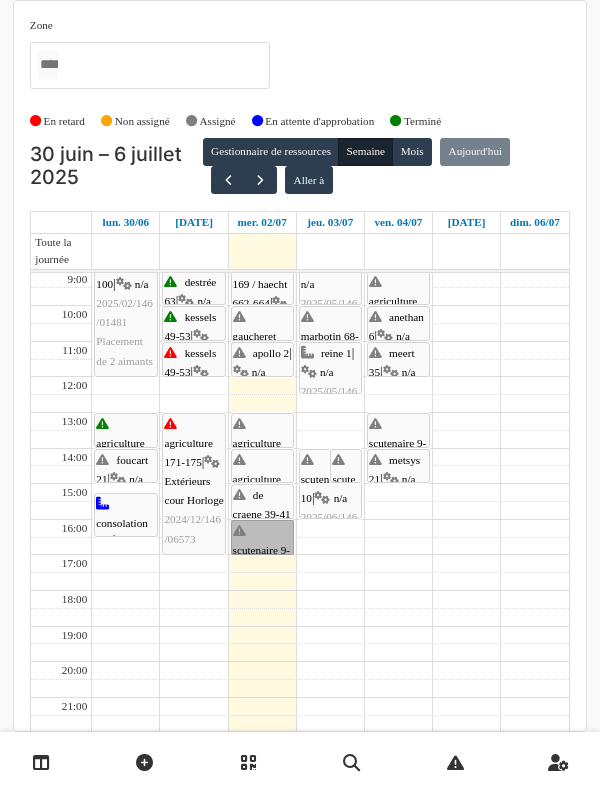click on "scutenaire 9-10
|     n/a
2025/06/146/04997
Pas de lumière dans le couloir de la cave" at bounding box center [262, 537] 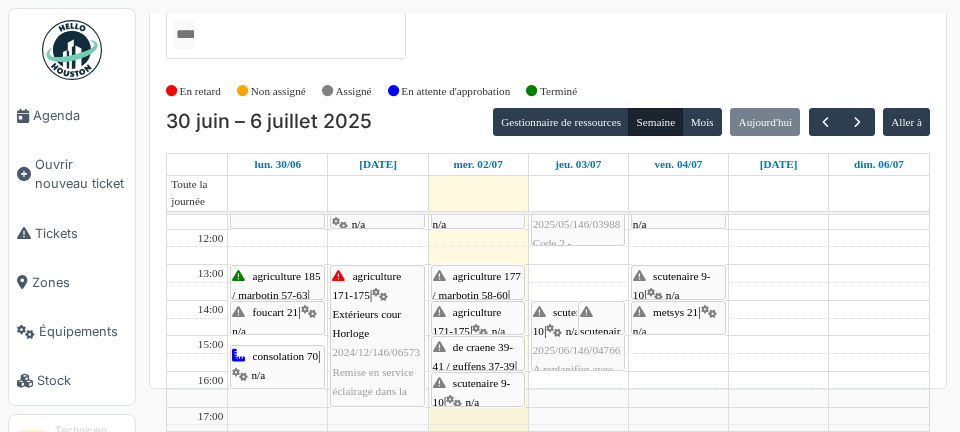 scroll, scrollTop: 31, scrollLeft: 0, axis: vertical 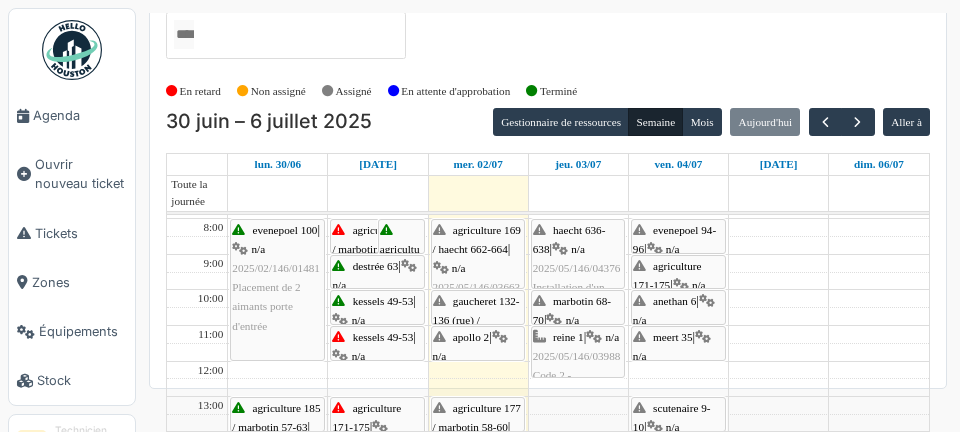 click at bounding box center [578, 370] 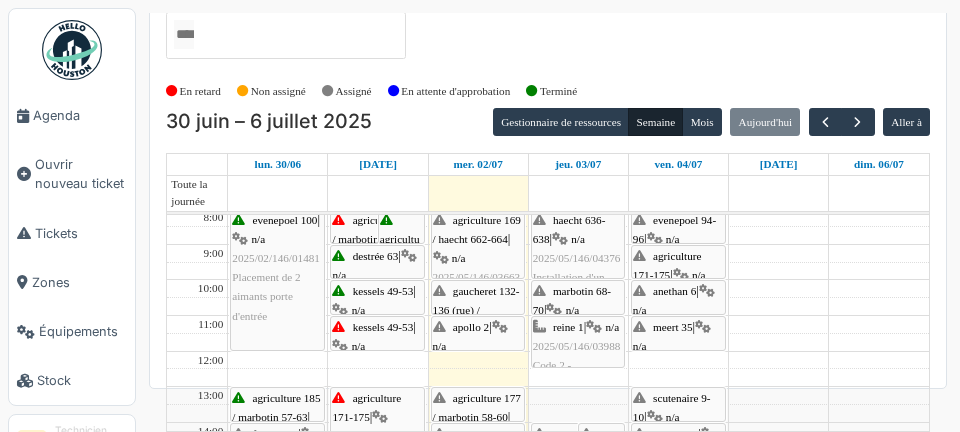 scroll, scrollTop: 37, scrollLeft: 0, axis: vertical 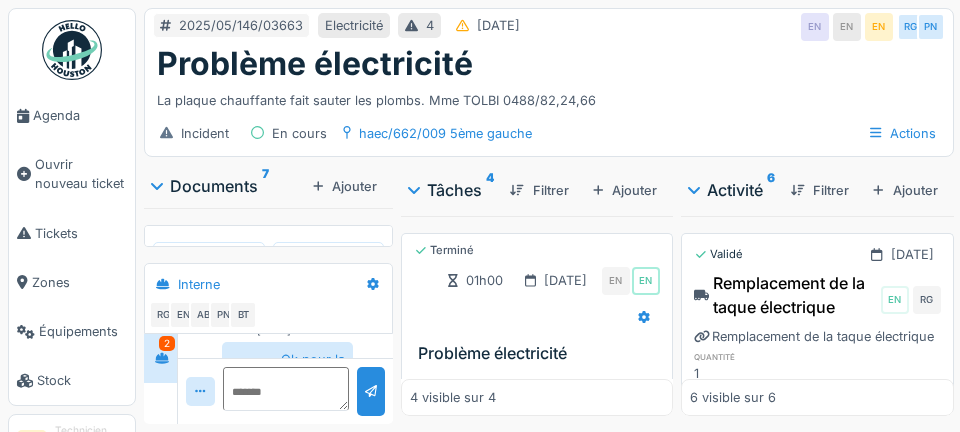 click at bounding box center [209, 285] 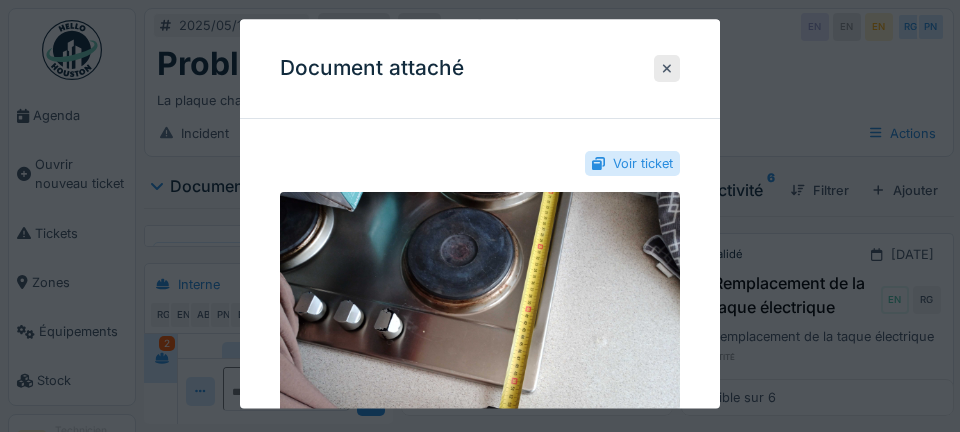 click at bounding box center [480, 216] 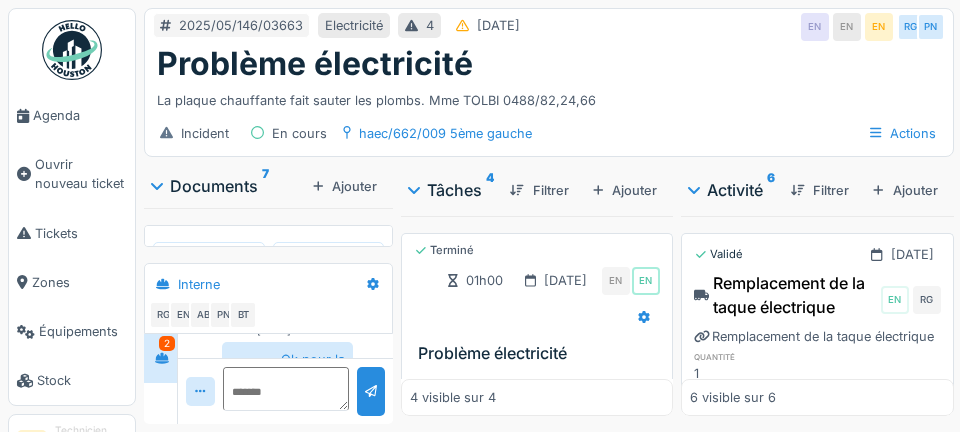 click at bounding box center [329, 285] 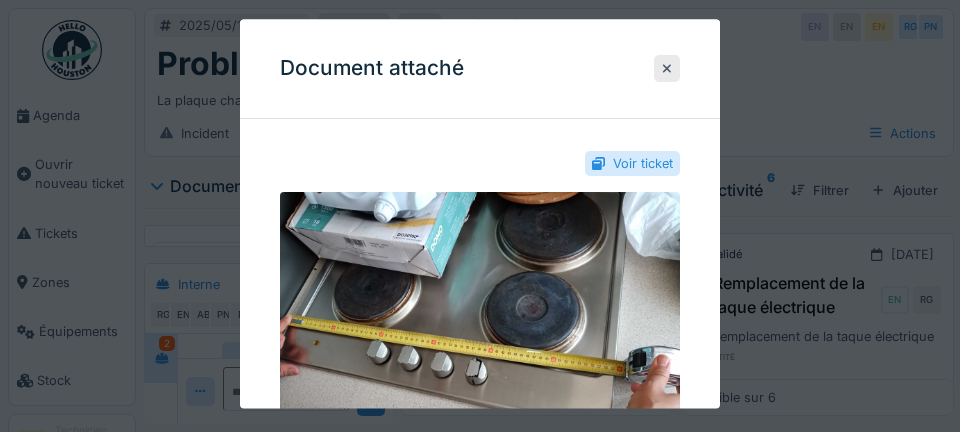 click at bounding box center [480, 216] 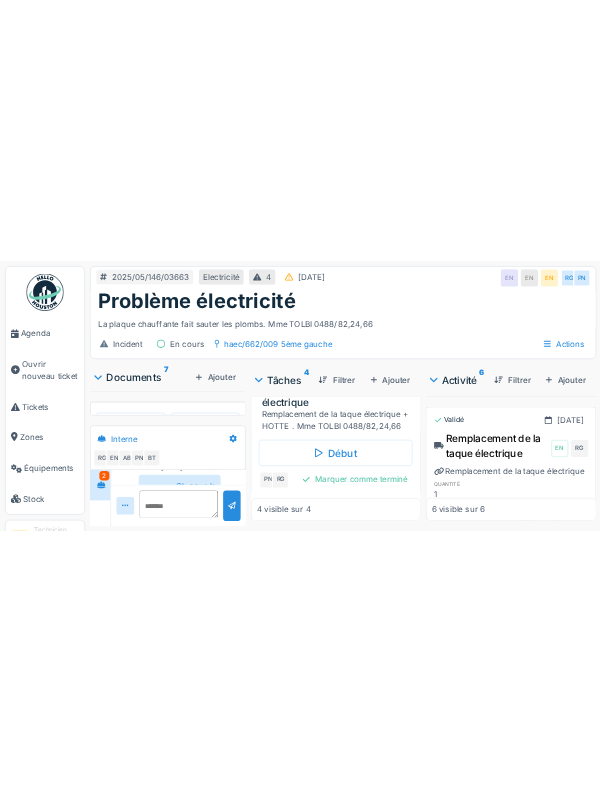 scroll, scrollTop: 682, scrollLeft: 0, axis: vertical 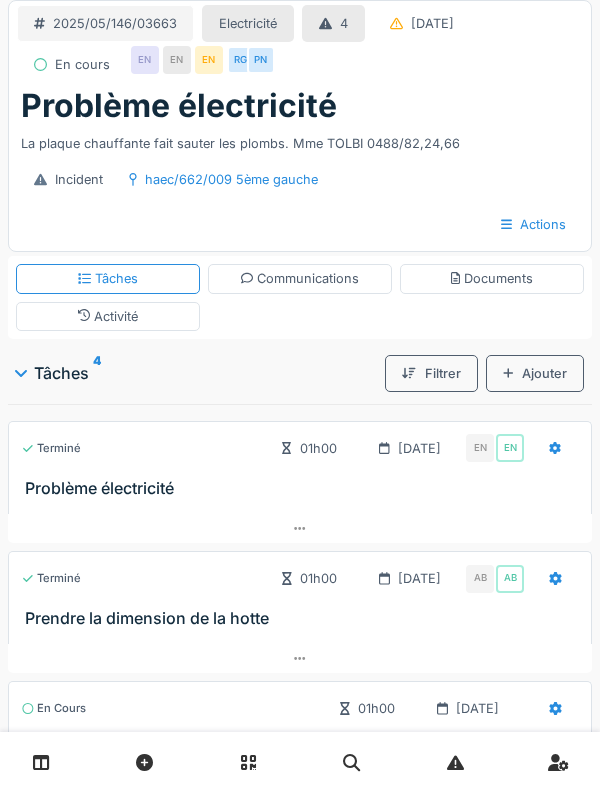 click on "Activité" at bounding box center (108, 316) 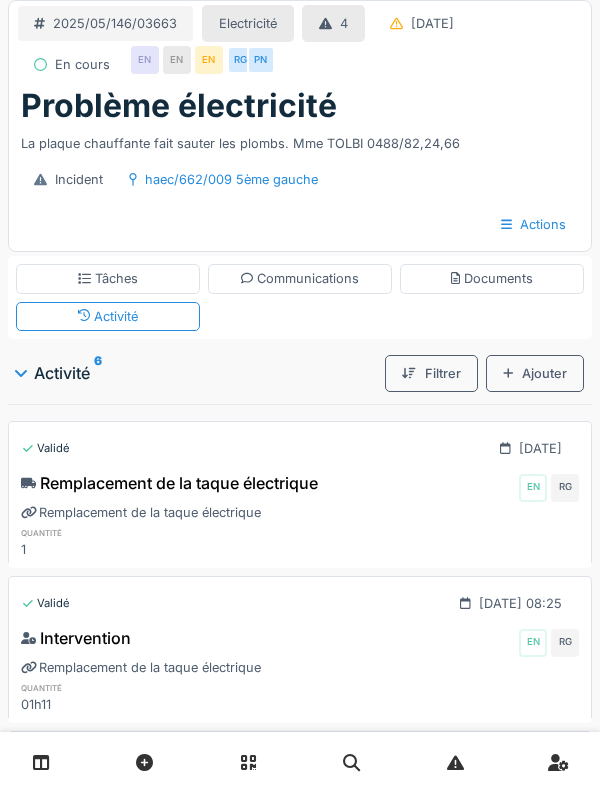 click on "Tâches" at bounding box center [108, 278] 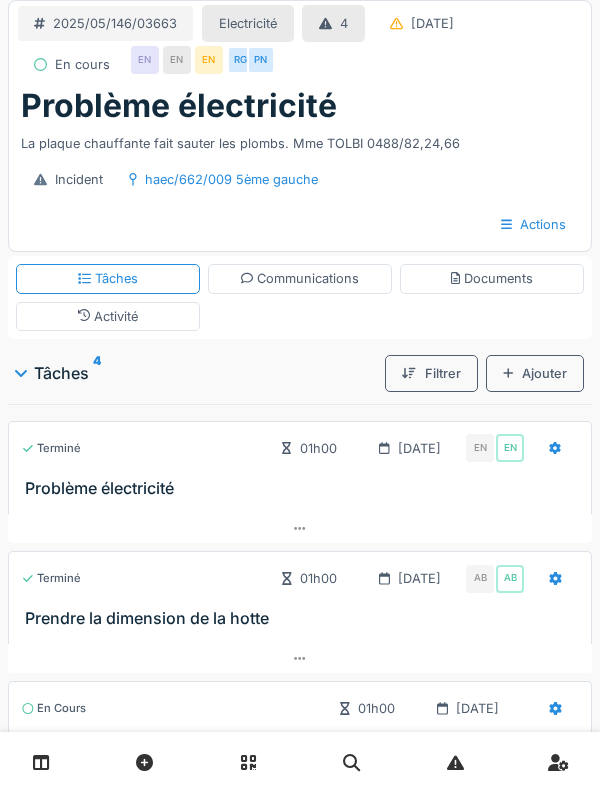 click on "Activité" at bounding box center [108, 316] 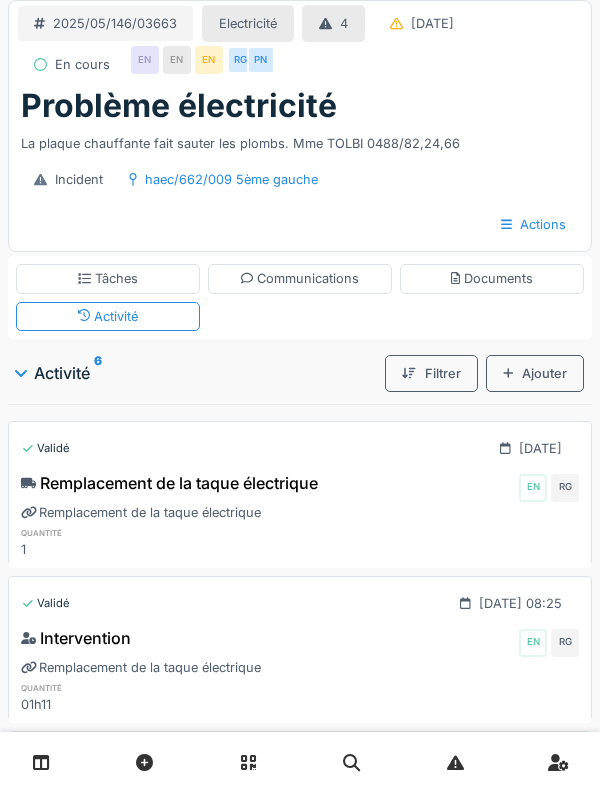 click on "Documents" at bounding box center (492, 278) 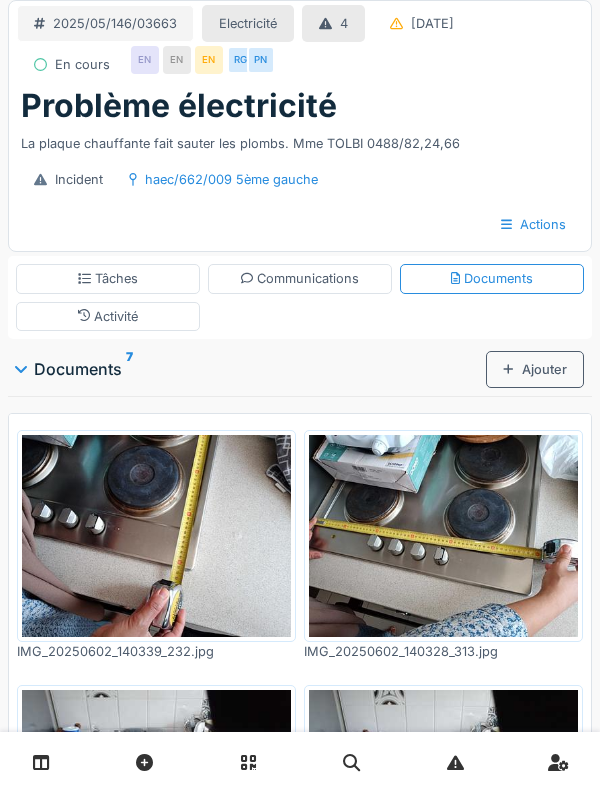 click on "Tâches" at bounding box center [108, 278] 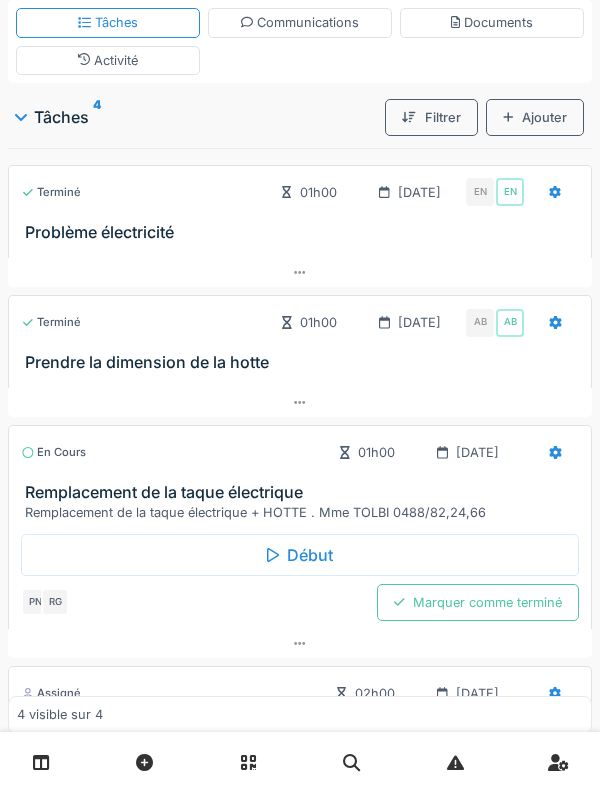 scroll, scrollTop: 259, scrollLeft: 0, axis: vertical 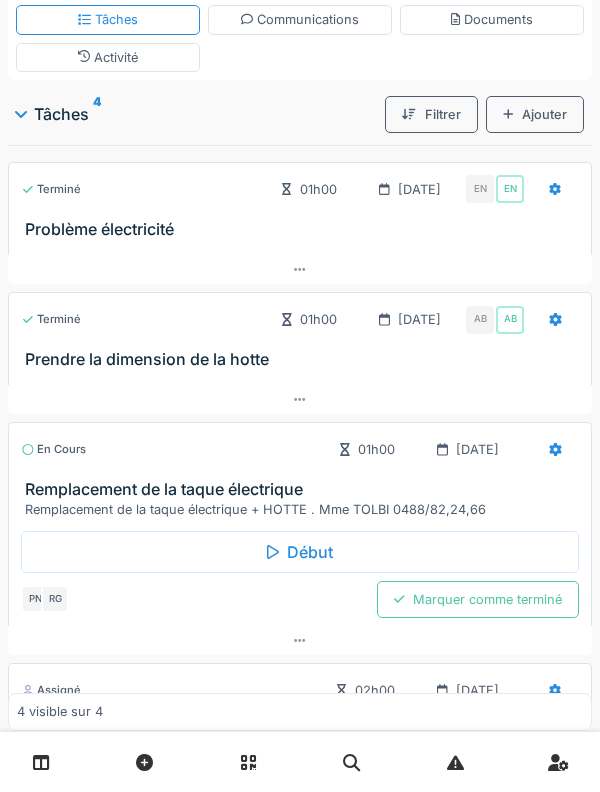 click on "Début" at bounding box center (300, 552) 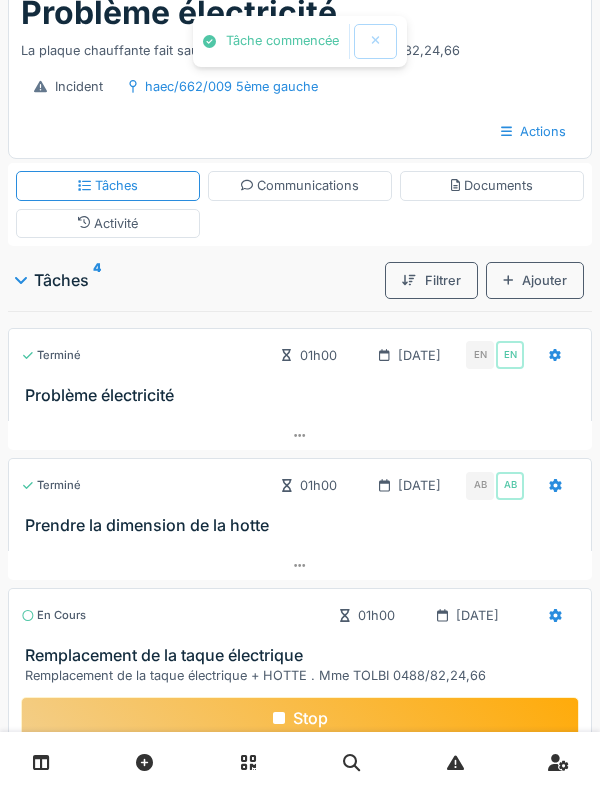 scroll, scrollTop: 82, scrollLeft: 0, axis: vertical 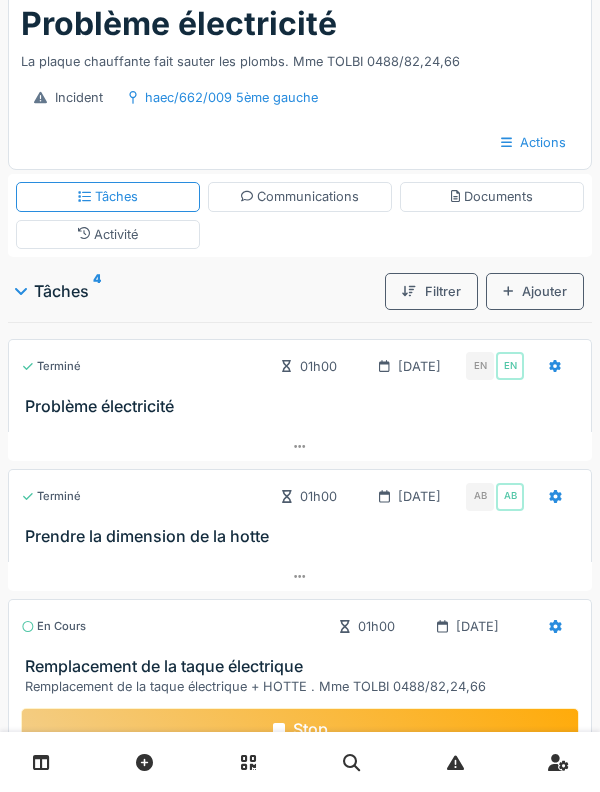 click on "Activité" at bounding box center [108, 234] 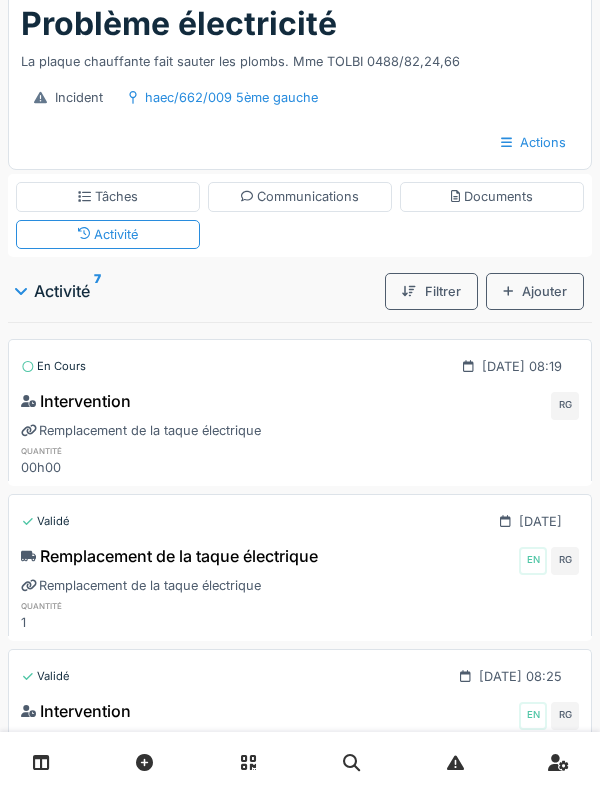 click on "Ajouter" at bounding box center (535, 291) 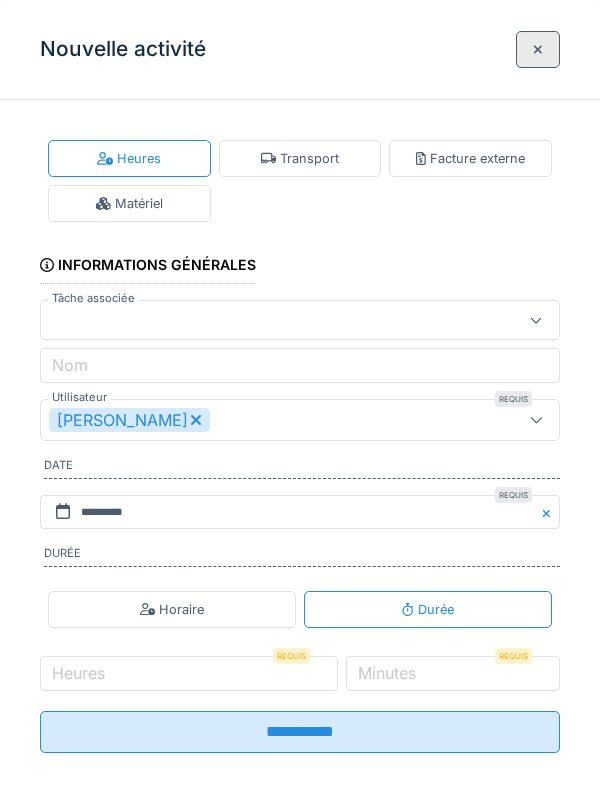click on "Transport" at bounding box center [300, 158] 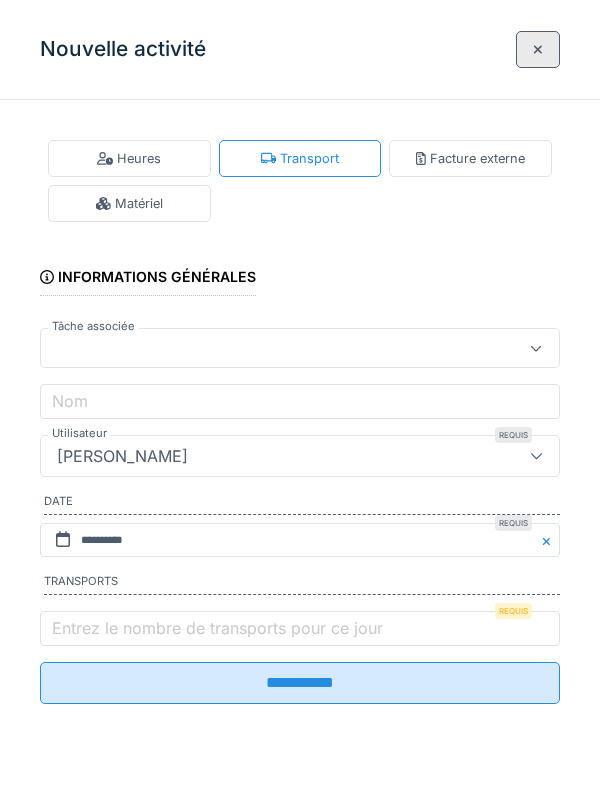 click on "Entrez le nombre de transports pour ce jour" at bounding box center (217, 628) 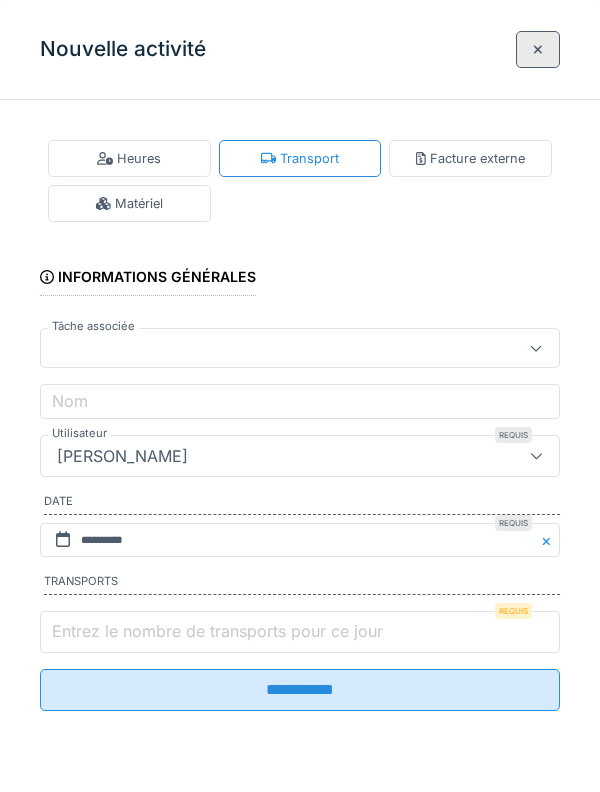 click on "Entrez le nombre de transports pour ce jour" at bounding box center [300, 632] 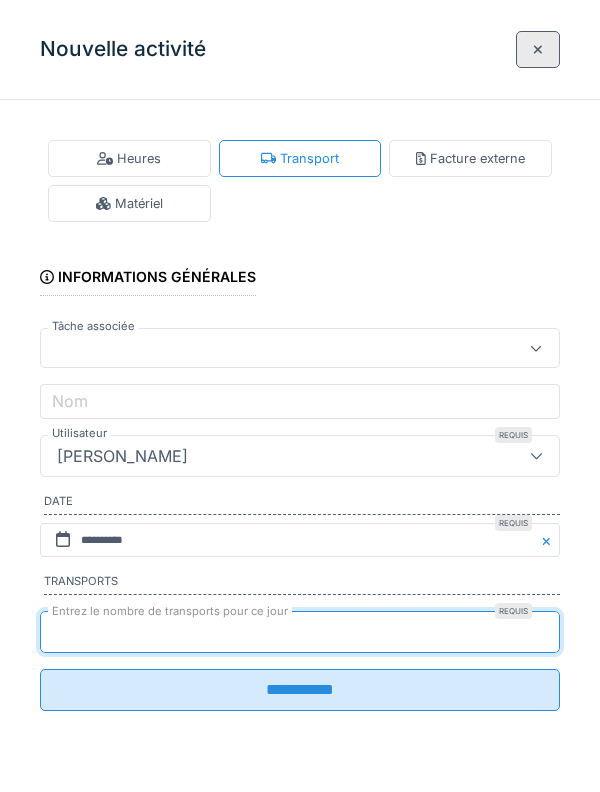 type on "*" 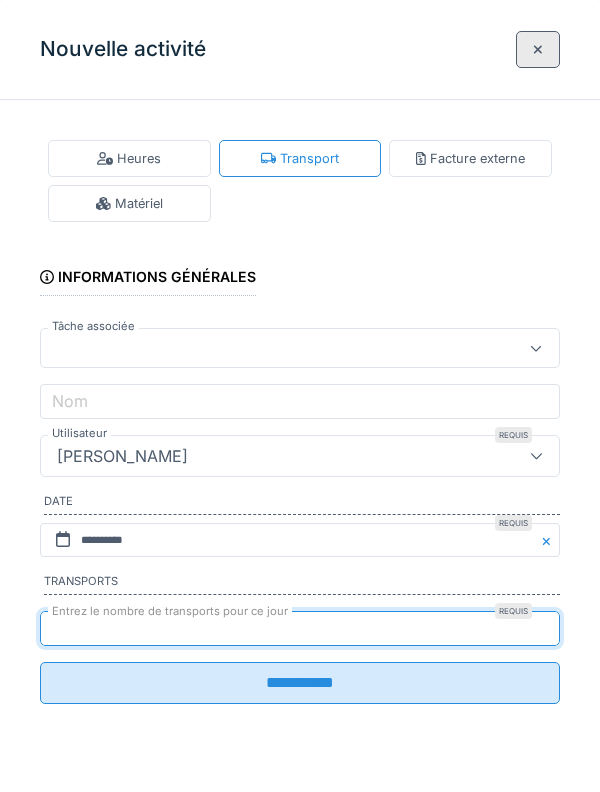 click on "**********" at bounding box center [300, 683] 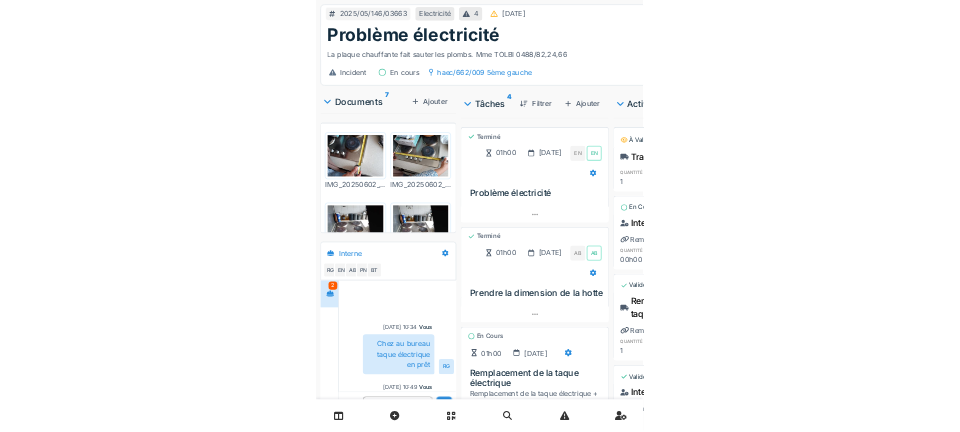 scroll, scrollTop: 40, scrollLeft: 0, axis: vertical 